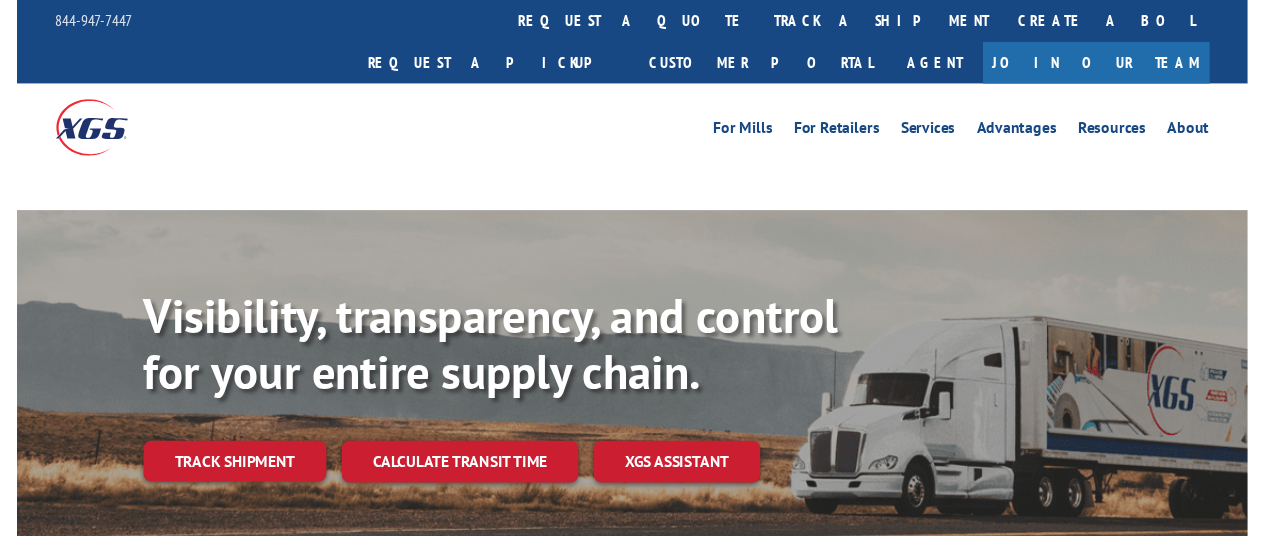 scroll, scrollTop: 0, scrollLeft: 0, axis: both 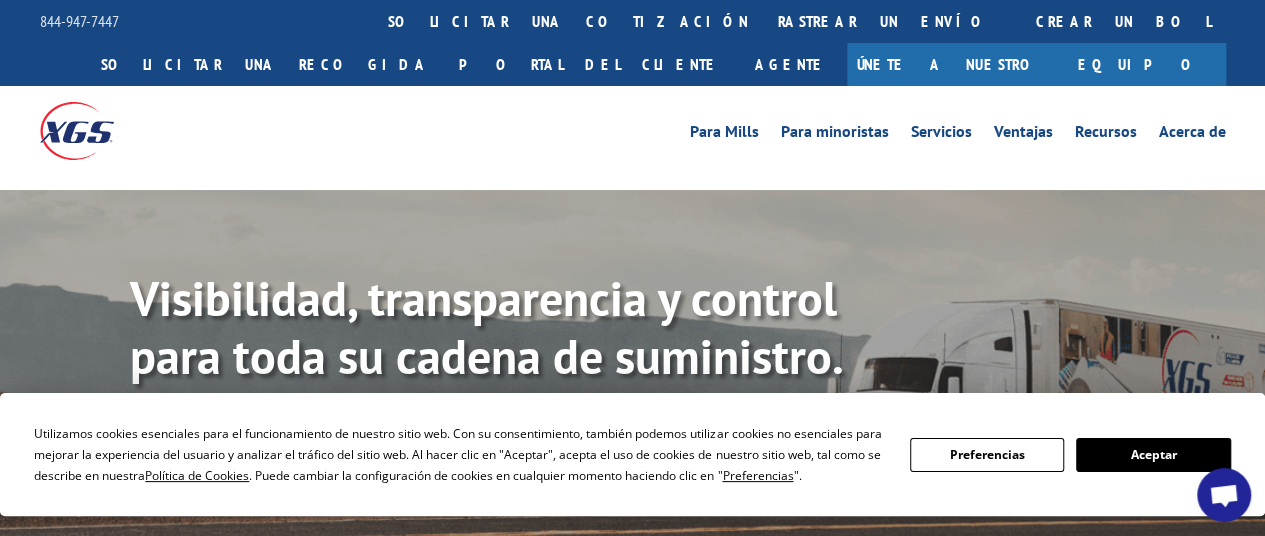 click on "Aceptar" at bounding box center [1154, 454] 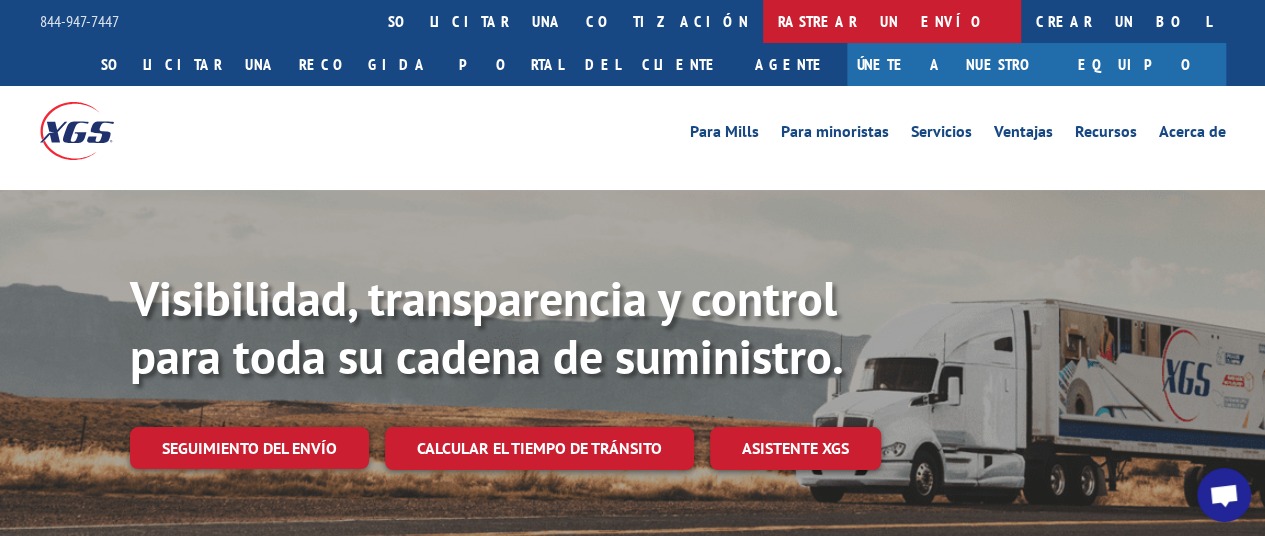 click on "rastrear un envío" at bounding box center (892, 21) 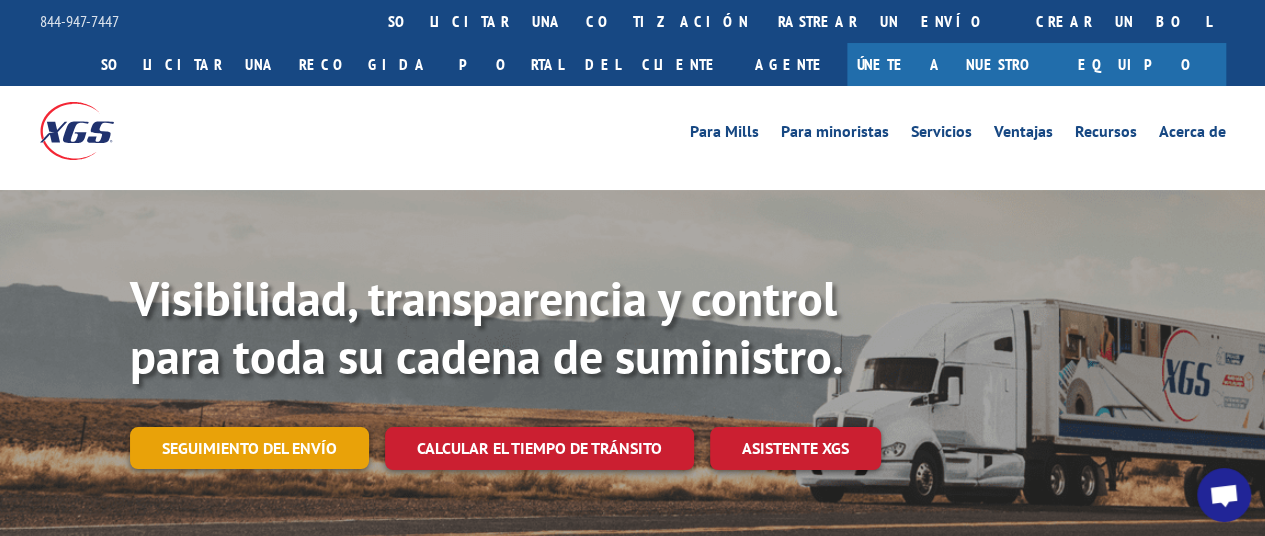click on "Seguimiento del envío" at bounding box center [249, 448] 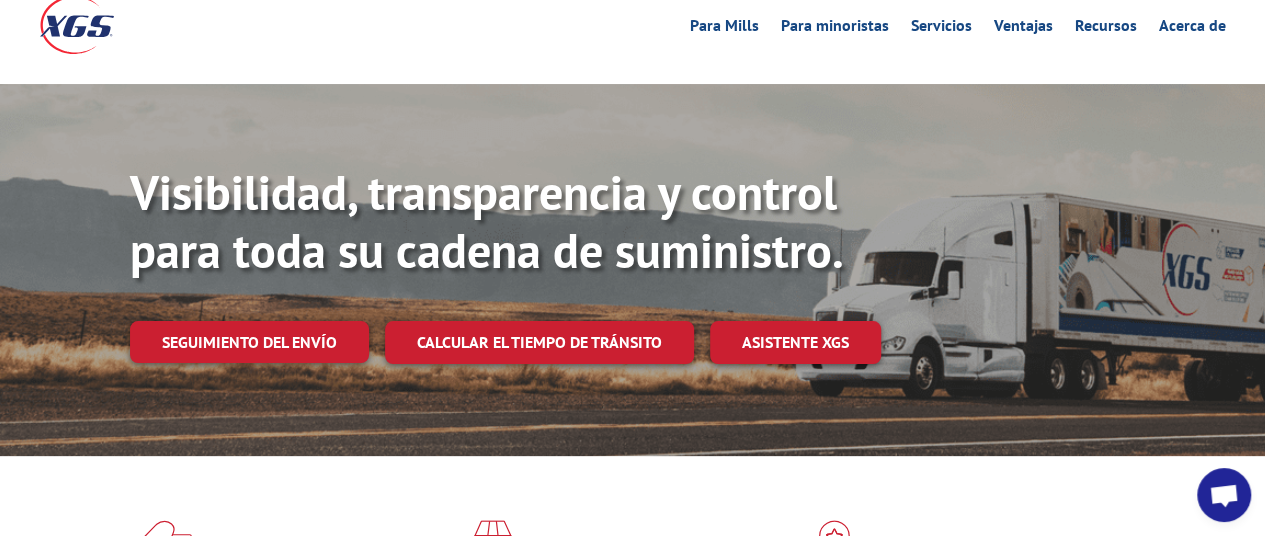 scroll, scrollTop: 100, scrollLeft: 0, axis: vertical 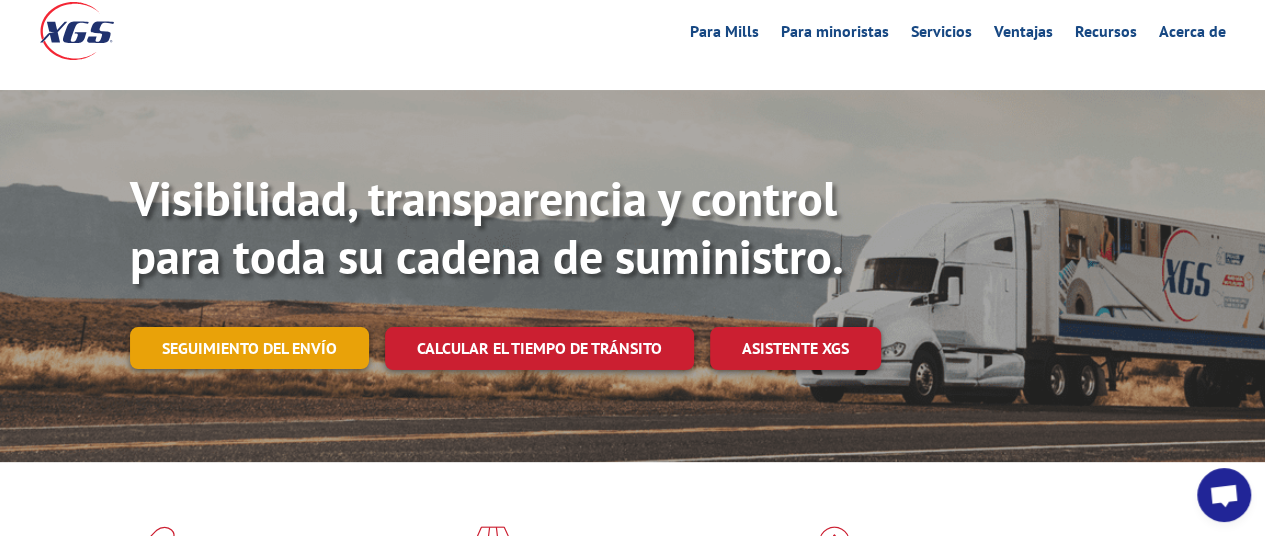 click on "Seguimiento del envío" at bounding box center [249, 348] 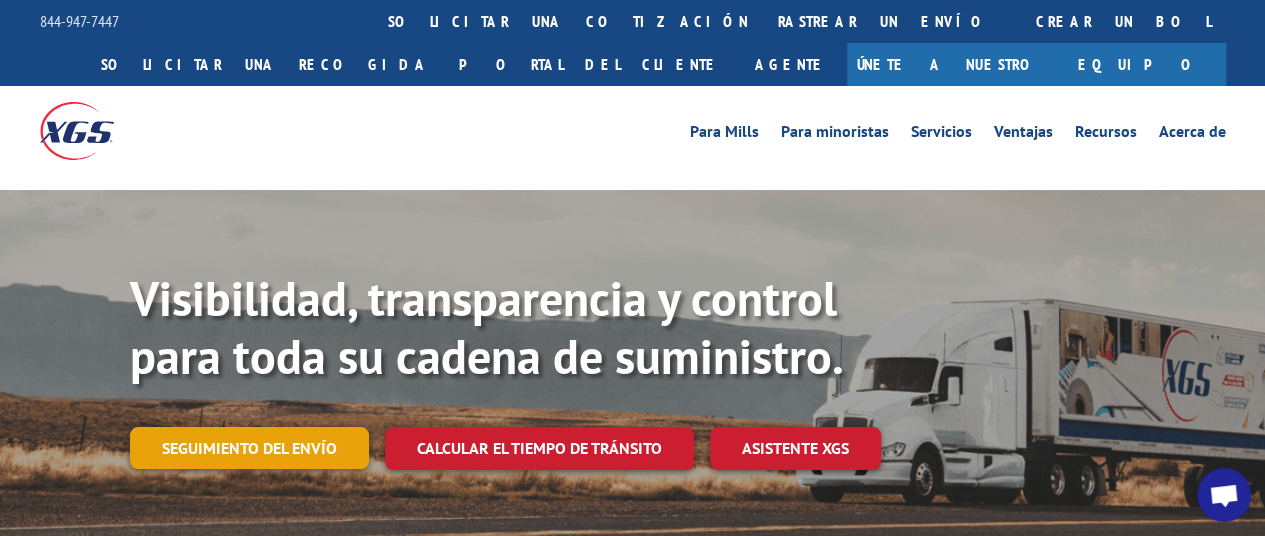 click on "Seguimiento del envío" at bounding box center (249, 448) 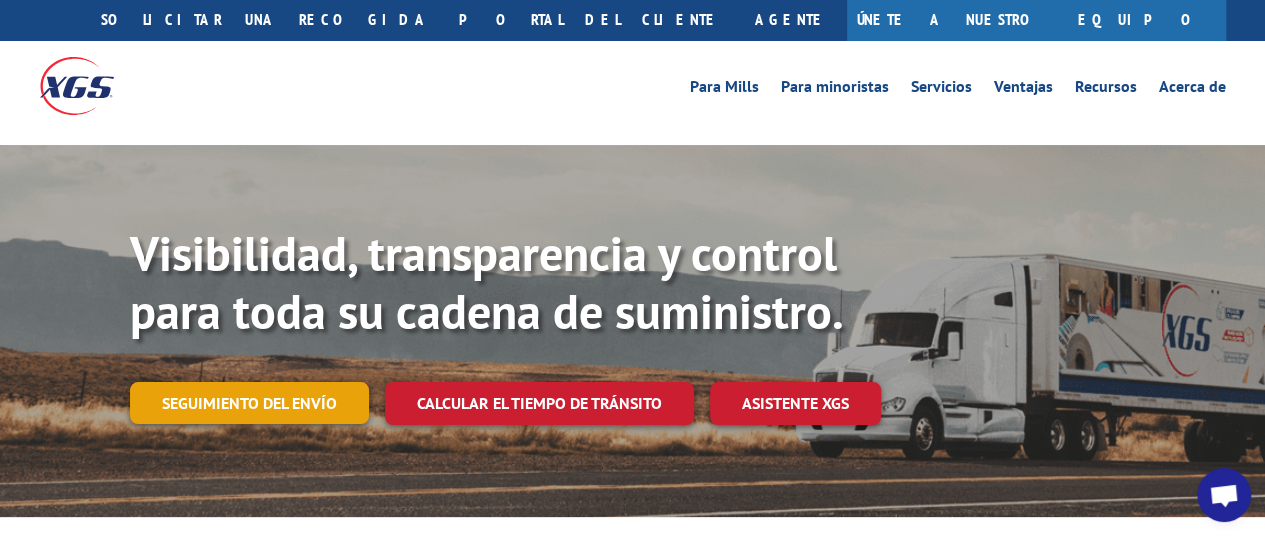 scroll, scrollTop: 0, scrollLeft: 0, axis: both 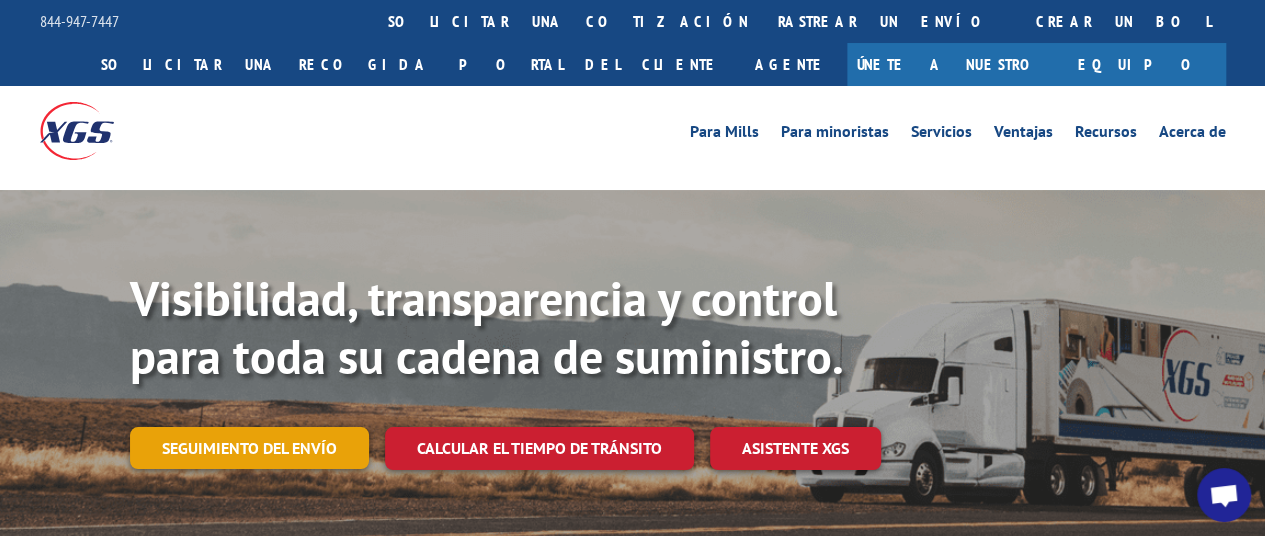 click on "Seguimiento del envío" at bounding box center [249, 448] 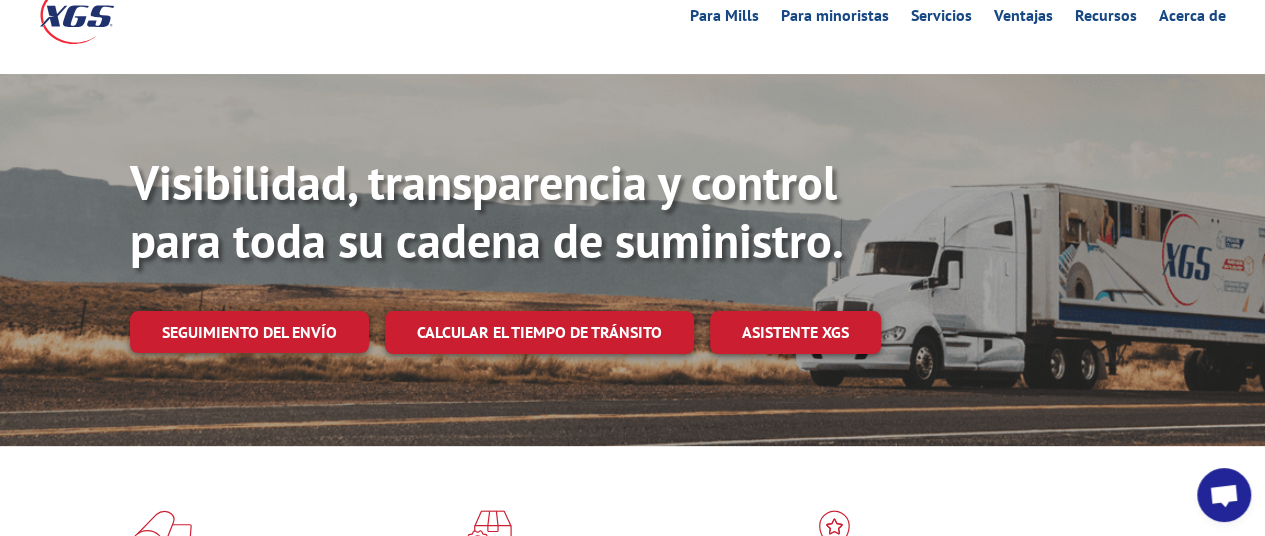 scroll, scrollTop: 0, scrollLeft: 0, axis: both 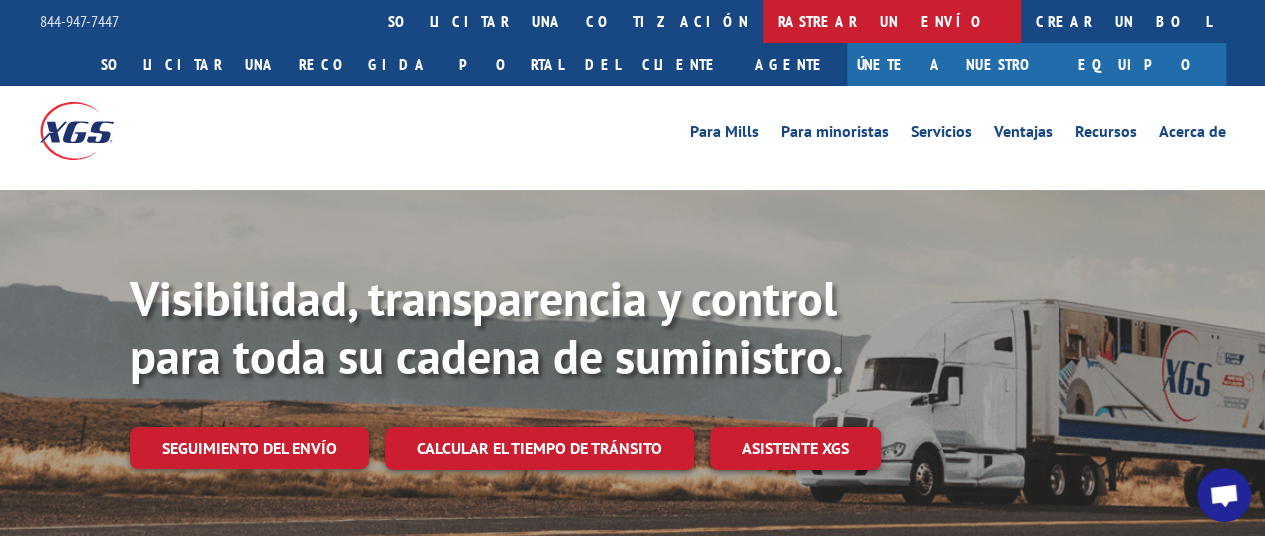 click on "rastrear un envío" at bounding box center [892, 21] 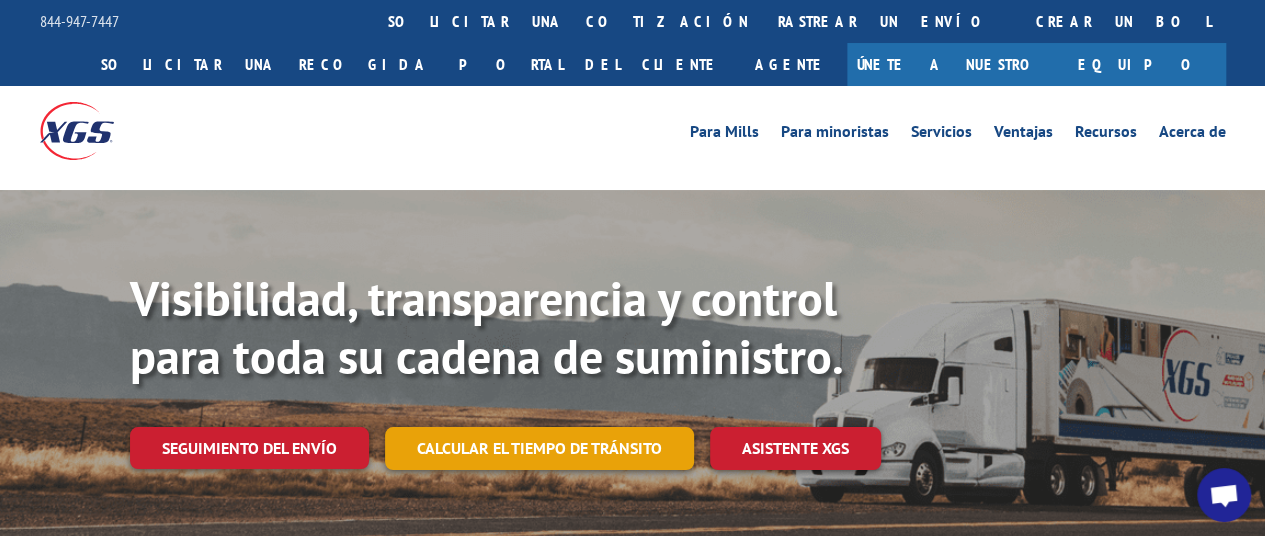 click on "Calcular el tiempo de tránsito" at bounding box center [539, 448] 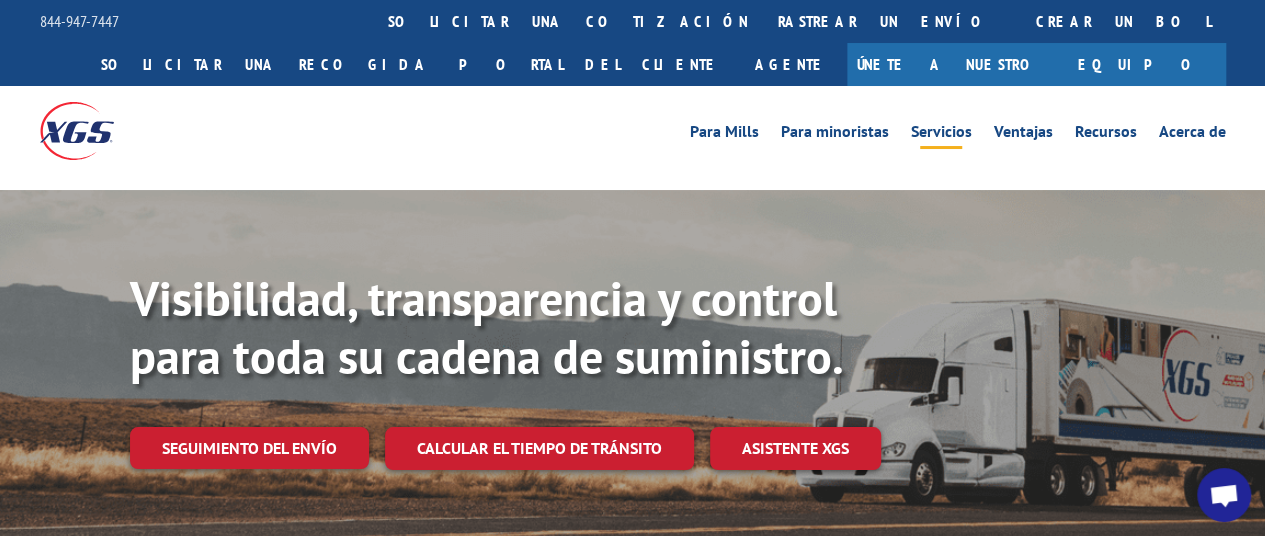click on "Servicios" at bounding box center (941, 131) 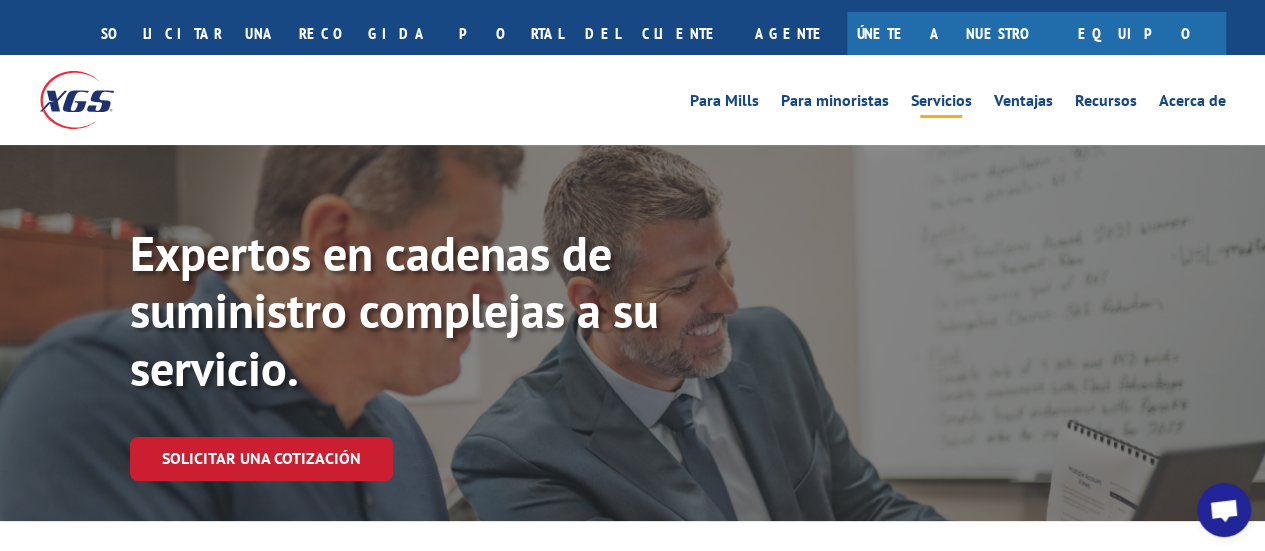 scroll, scrollTop: 0, scrollLeft: 0, axis: both 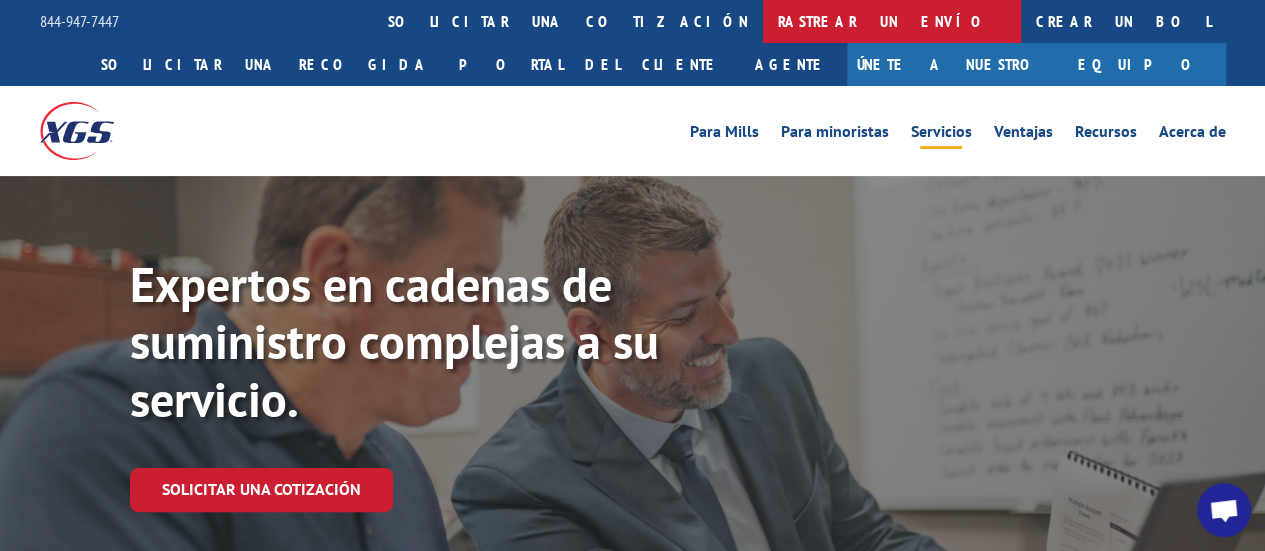 click on "rastrear un envío" at bounding box center [892, 21] 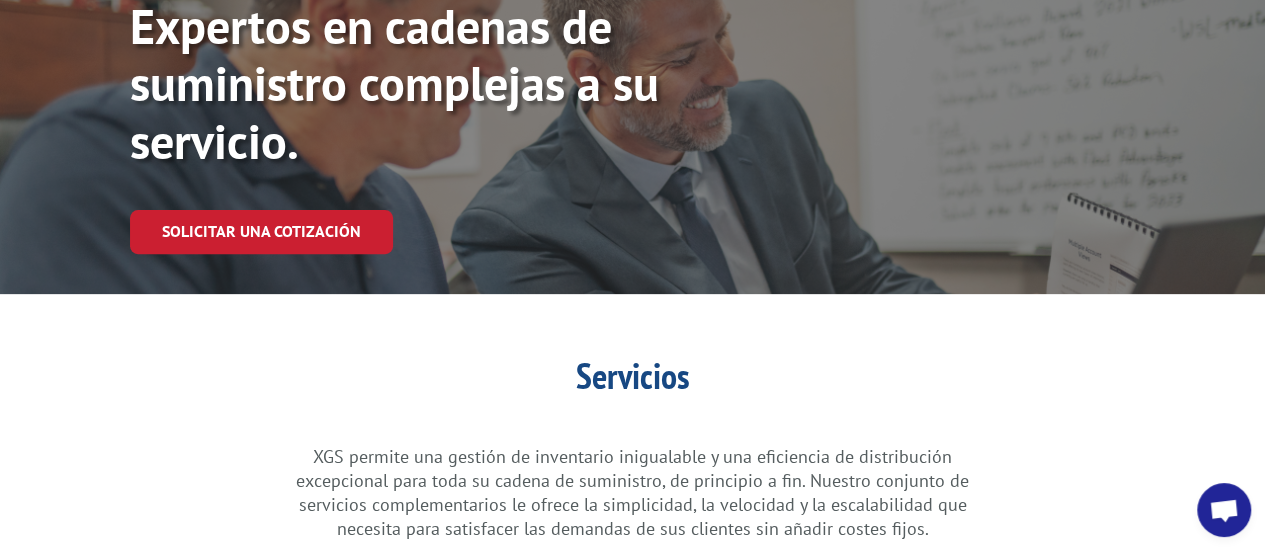 scroll, scrollTop: 0, scrollLeft: 0, axis: both 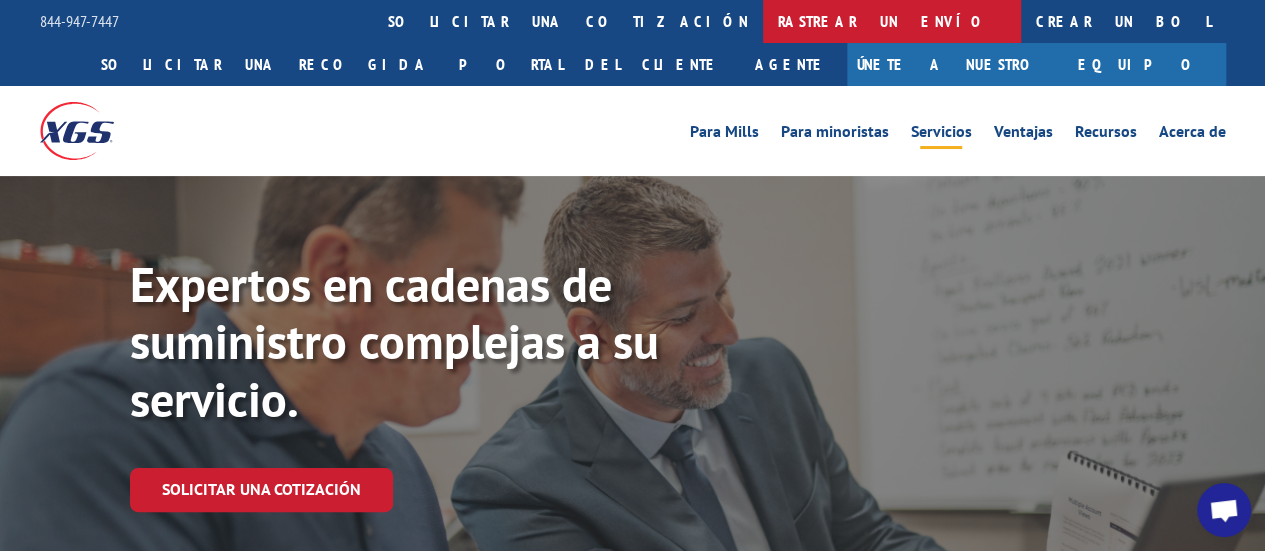 click on "rastrear un envío" at bounding box center [892, 21] 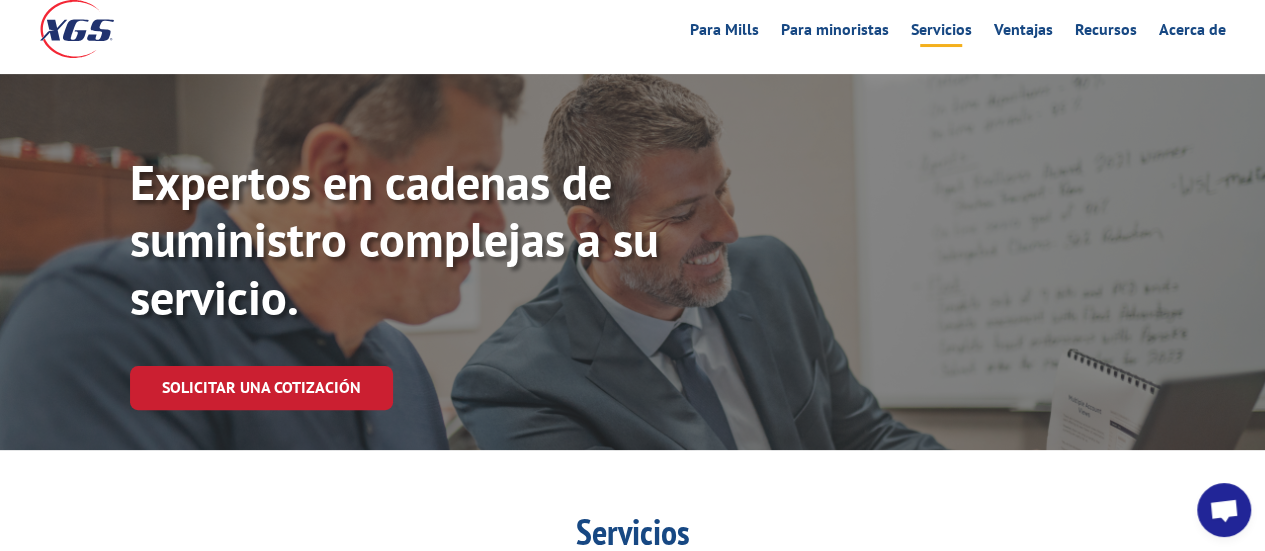 scroll, scrollTop: 200, scrollLeft: 0, axis: vertical 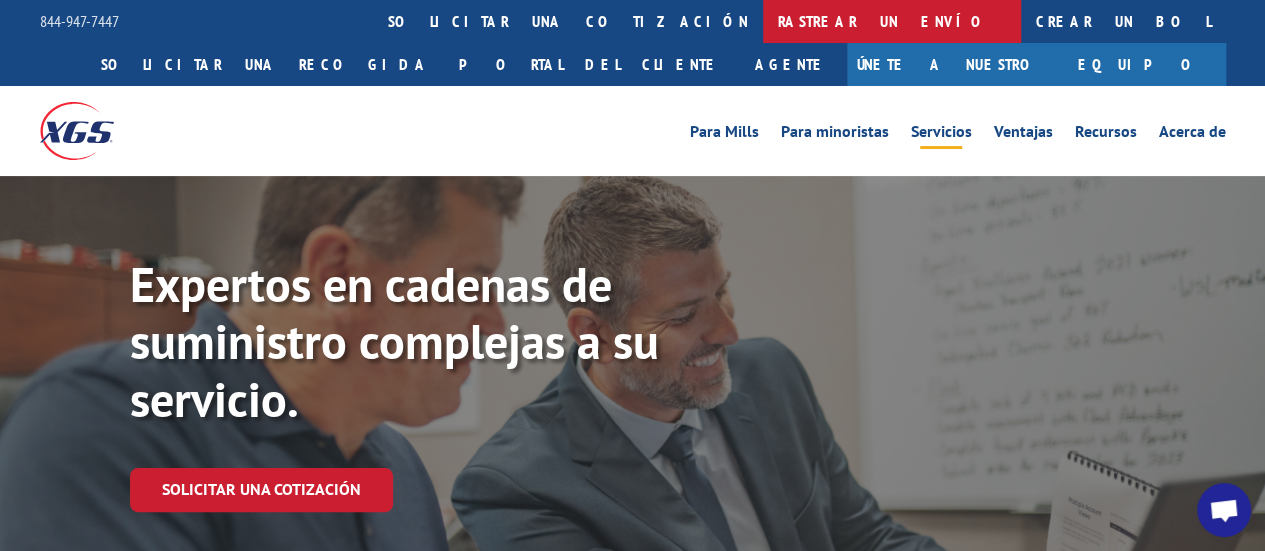 click on "rastrear un envío" at bounding box center [892, 21] 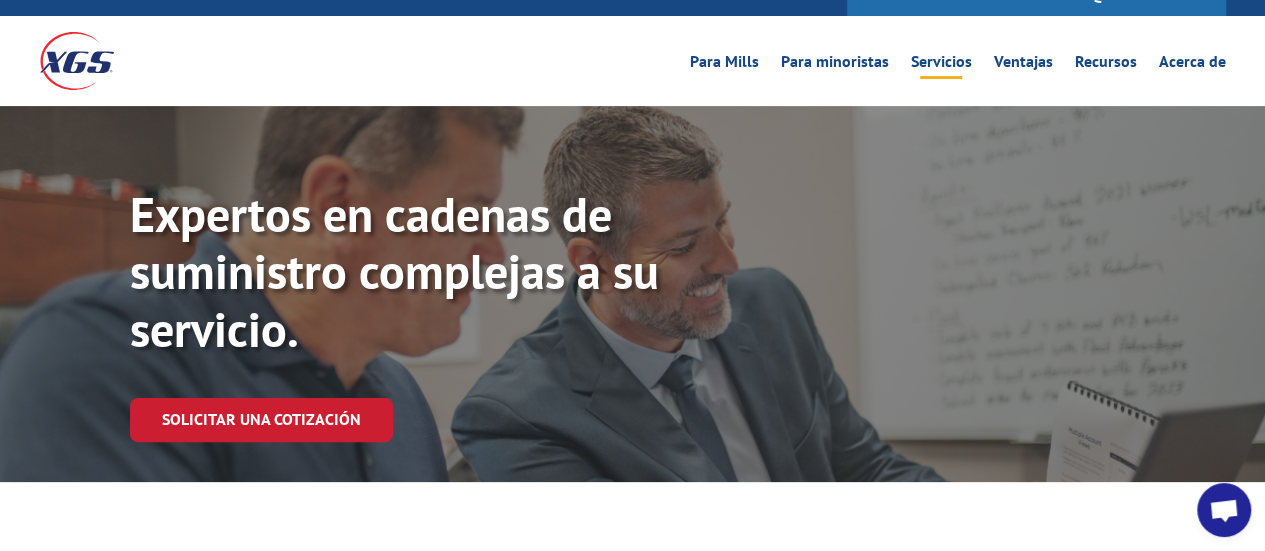 scroll, scrollTop: 0, scrollLeft: 0, axis: both 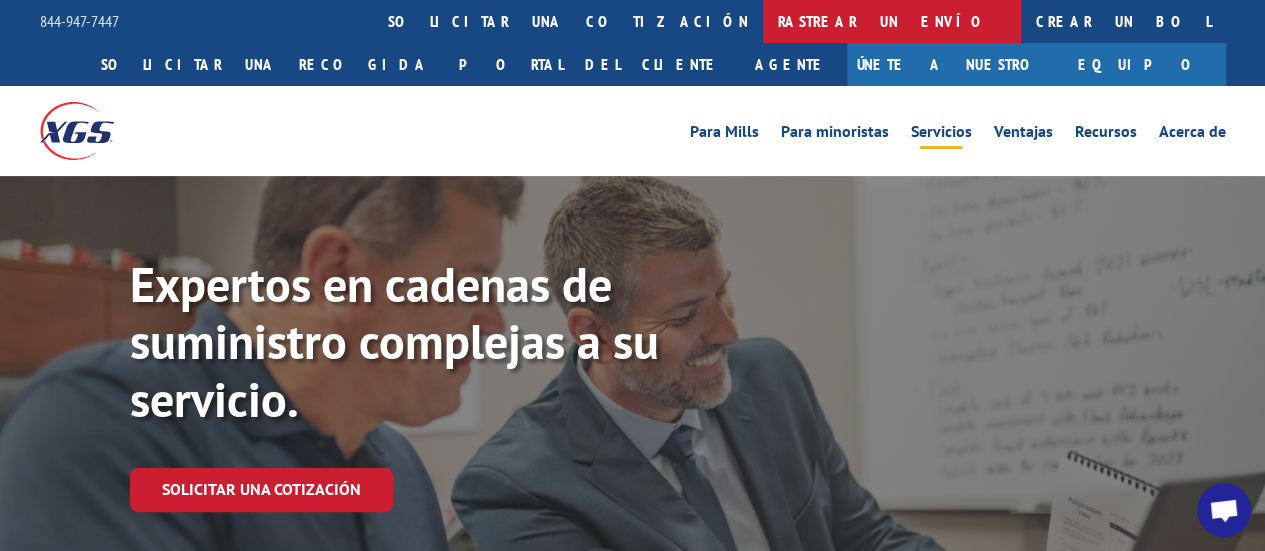 click on "rastrear un envío" at bounding box center [892, 21] 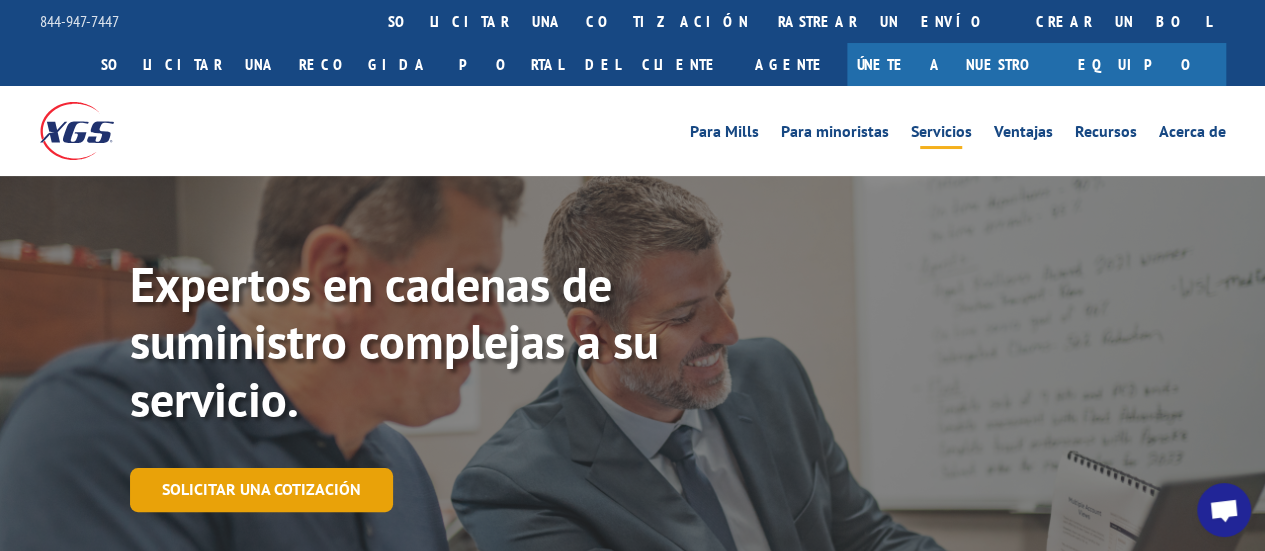 click on "Solicitar una cotización" at bounding box center (261, 489) 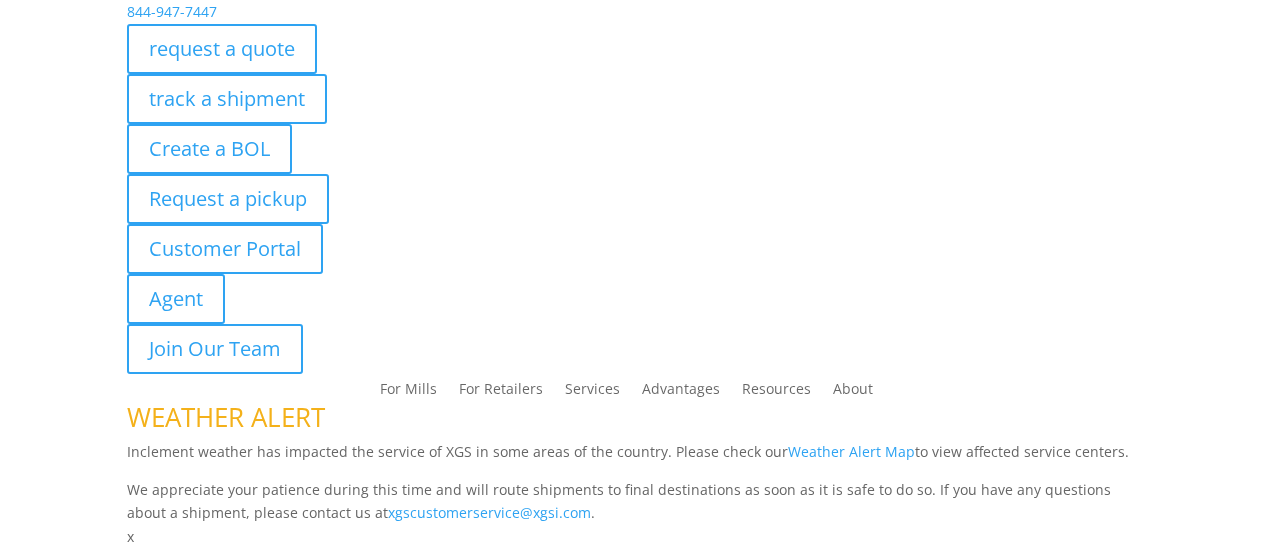 scroll, scrollTop: 0, scrollLeft: 0, axis: both 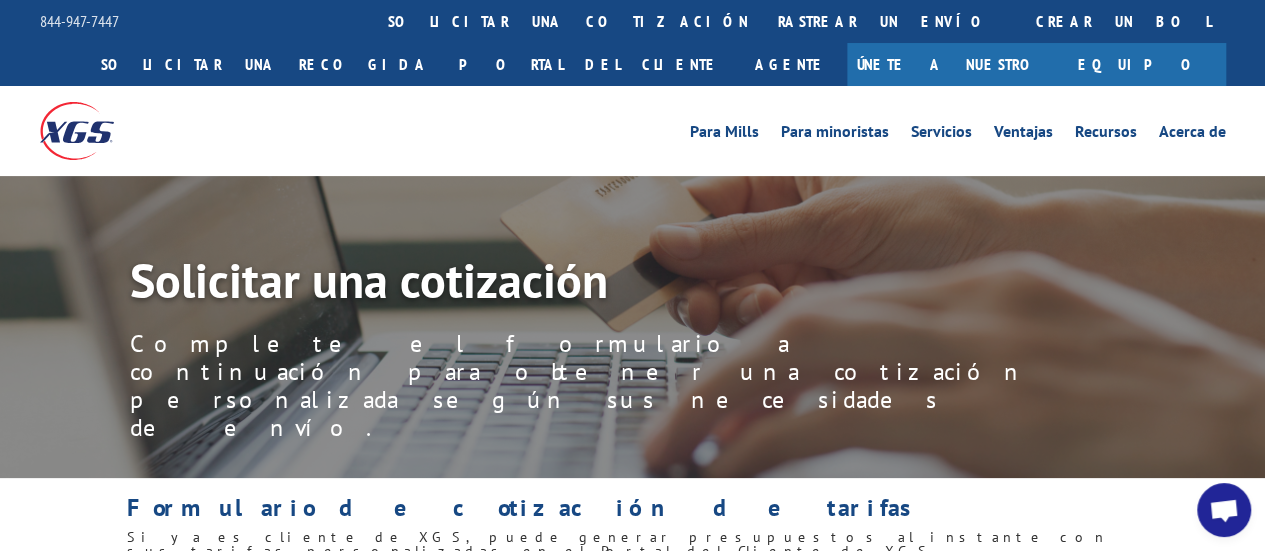 click at bounding box center (77, 130) 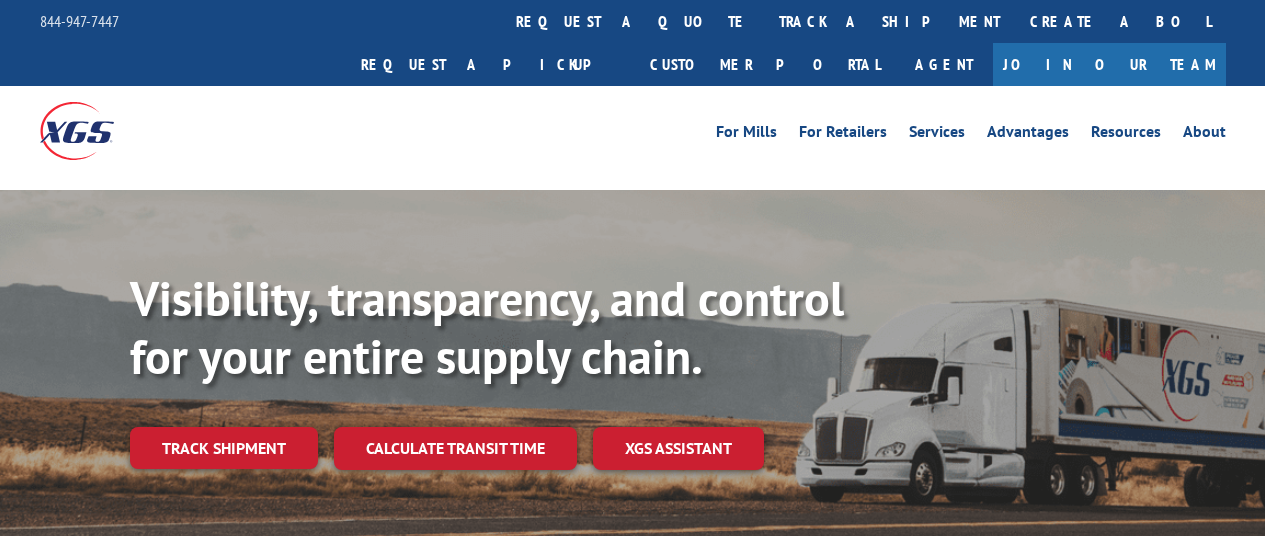 scroll, scrollTop: 0, scrollLeft: 0, axis: both 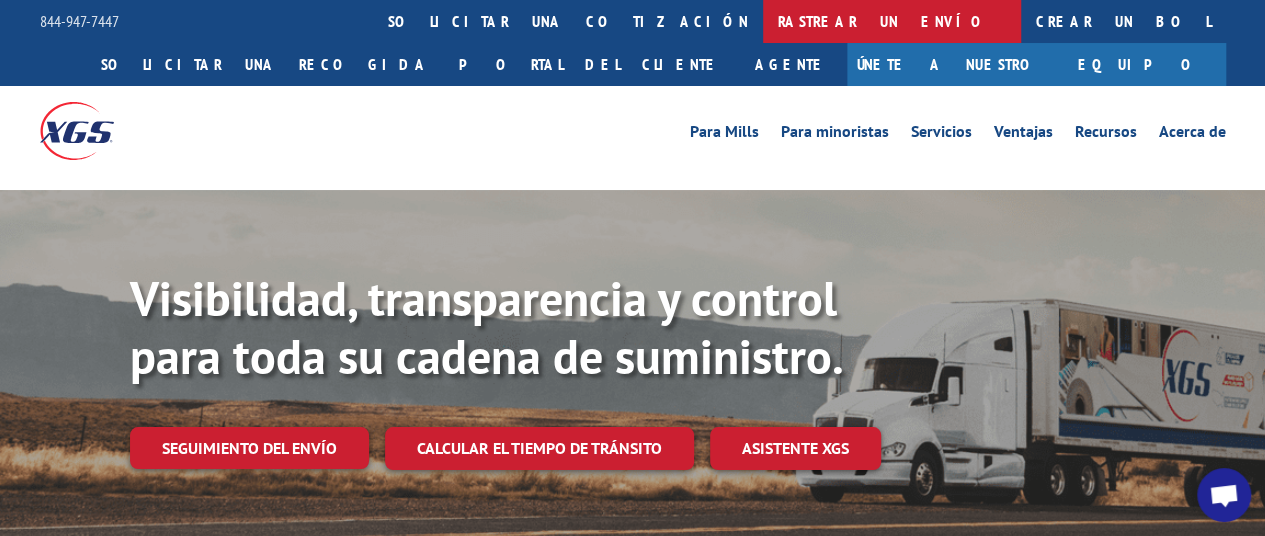 click on "rastrear un envío" at bounding box center (892, 21) 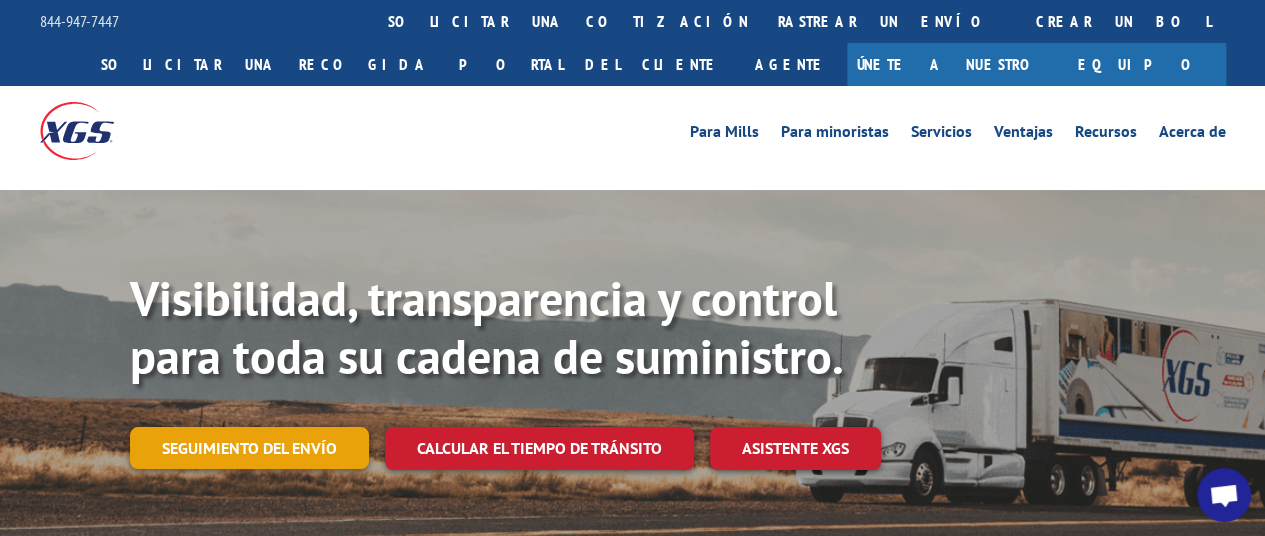click on "Seguimiento del envío" at bounding box center [249, 448] 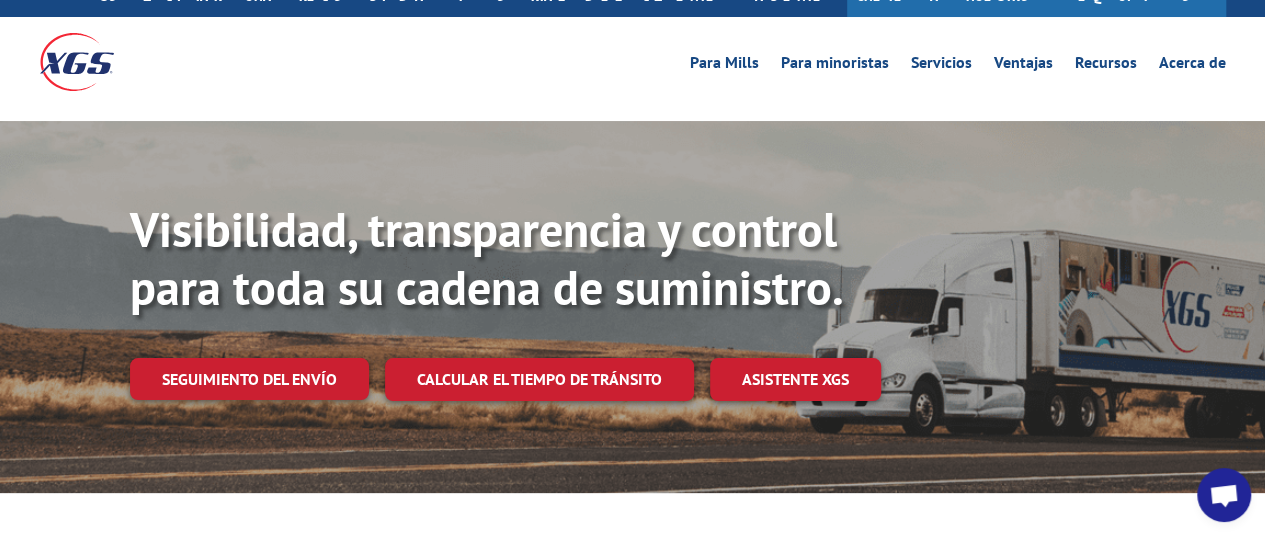 scroll, scrollTop: 0, scrollLeft: 0, axis: both 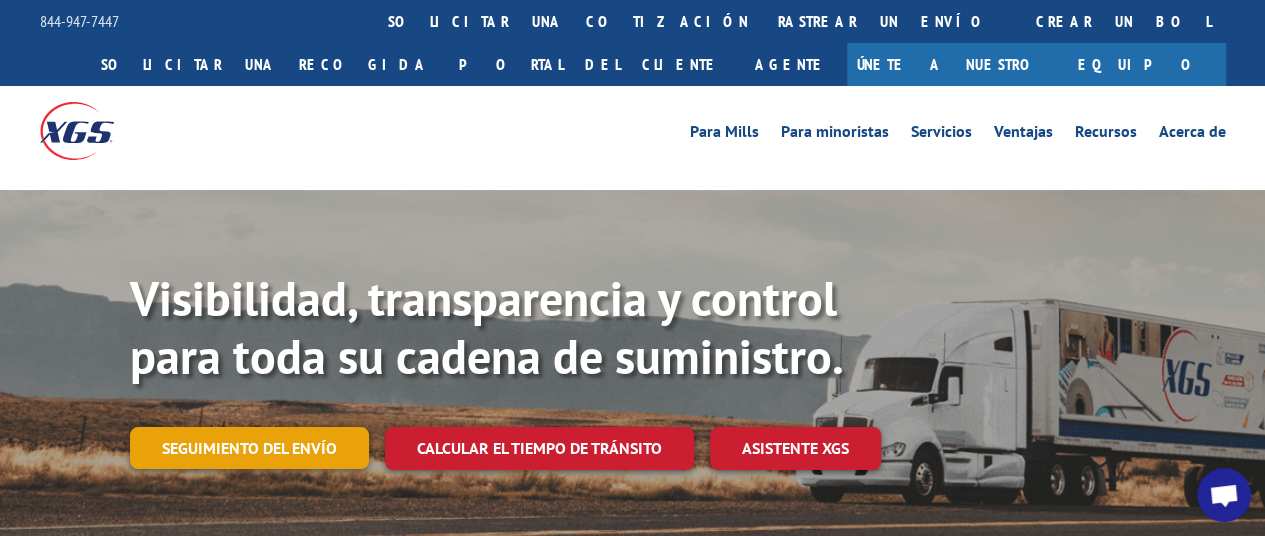 click on "Seguimiento del envío" at bounding box center (249, 448) 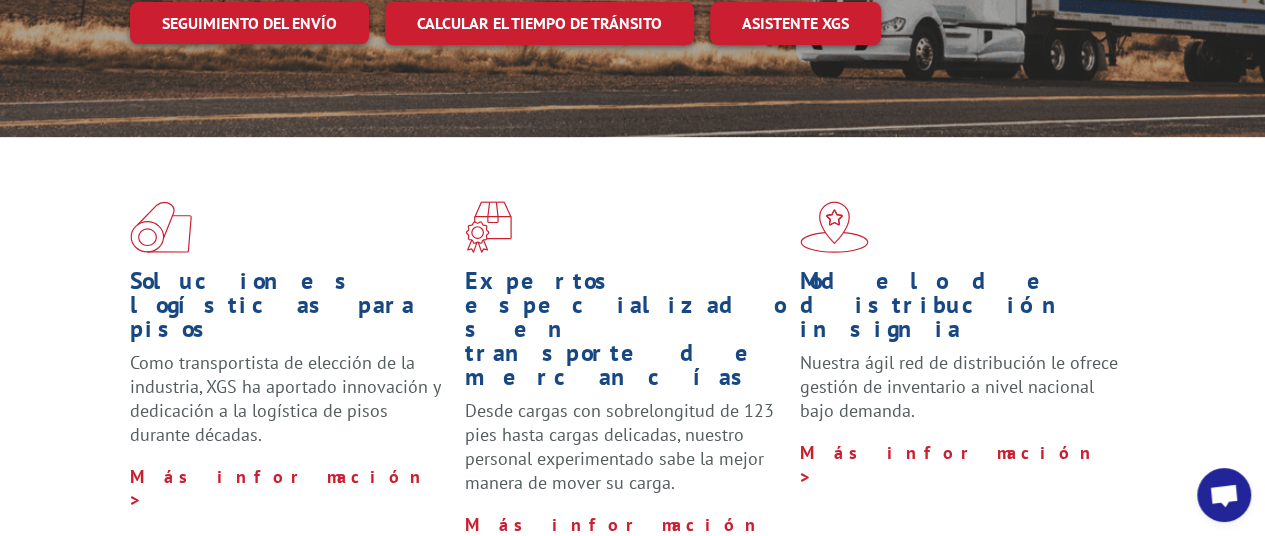 scroll, scrollTop: 0, scrollLeft: 0, axis: both 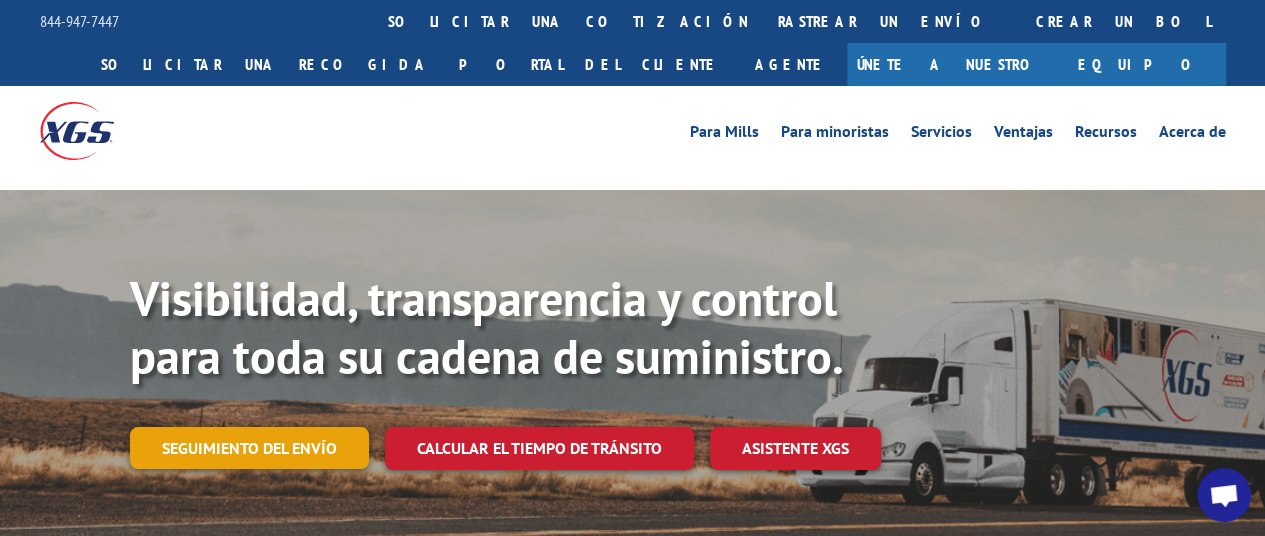 click on "Seguimiento del envío" at bounding box center [249, 448] 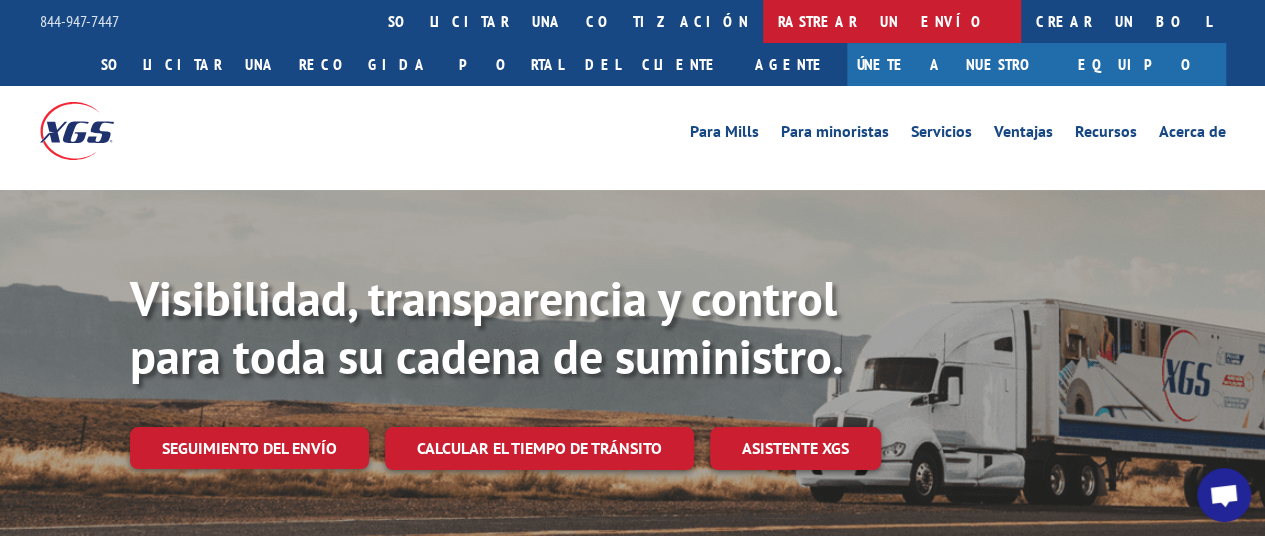 click on "rastrear un envío" at bounding box center [892, 21] 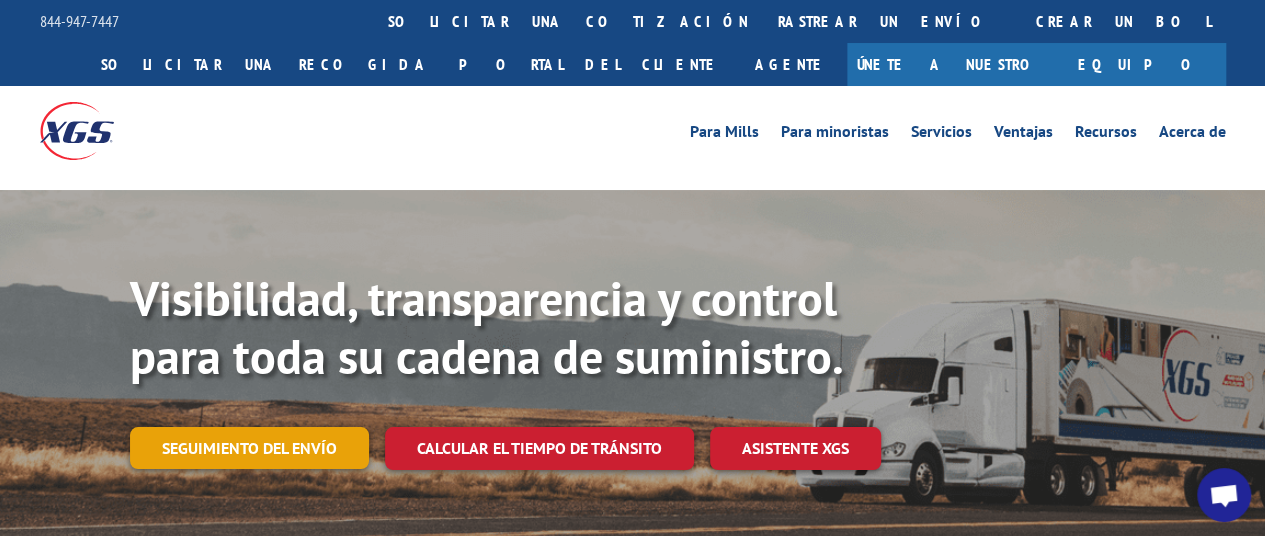 click on "Seguimiento del envío" at bounding box center (249, 448) 